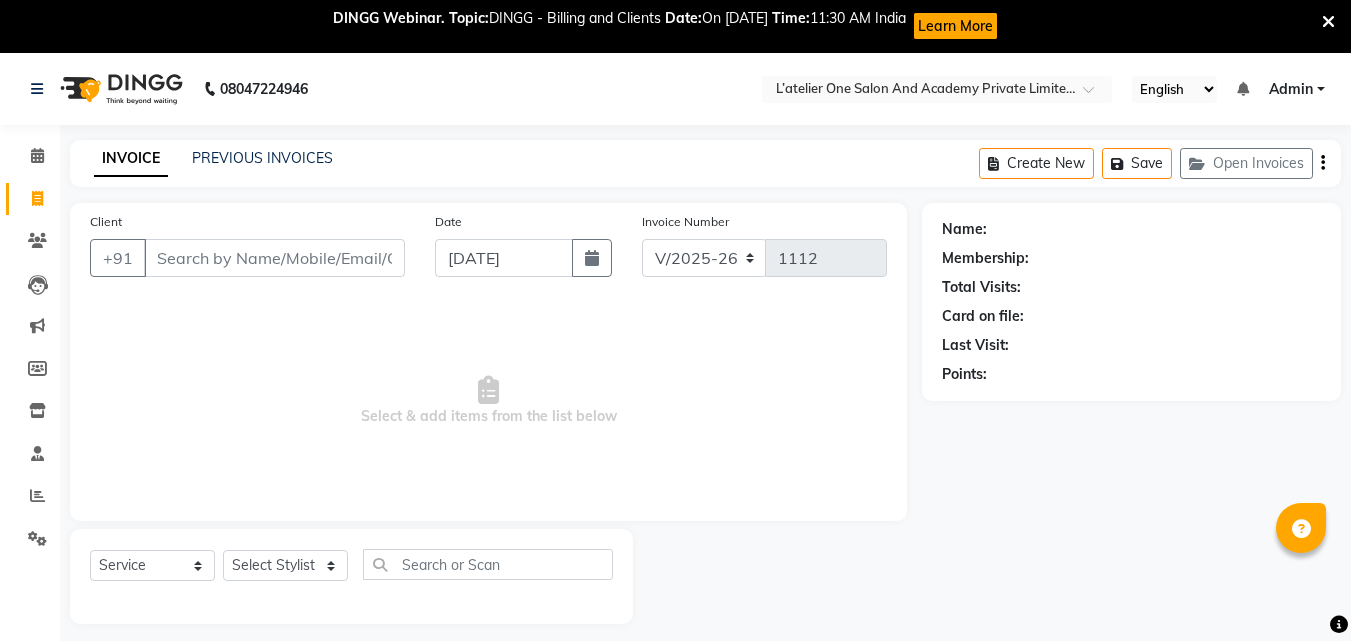 select on "6939" 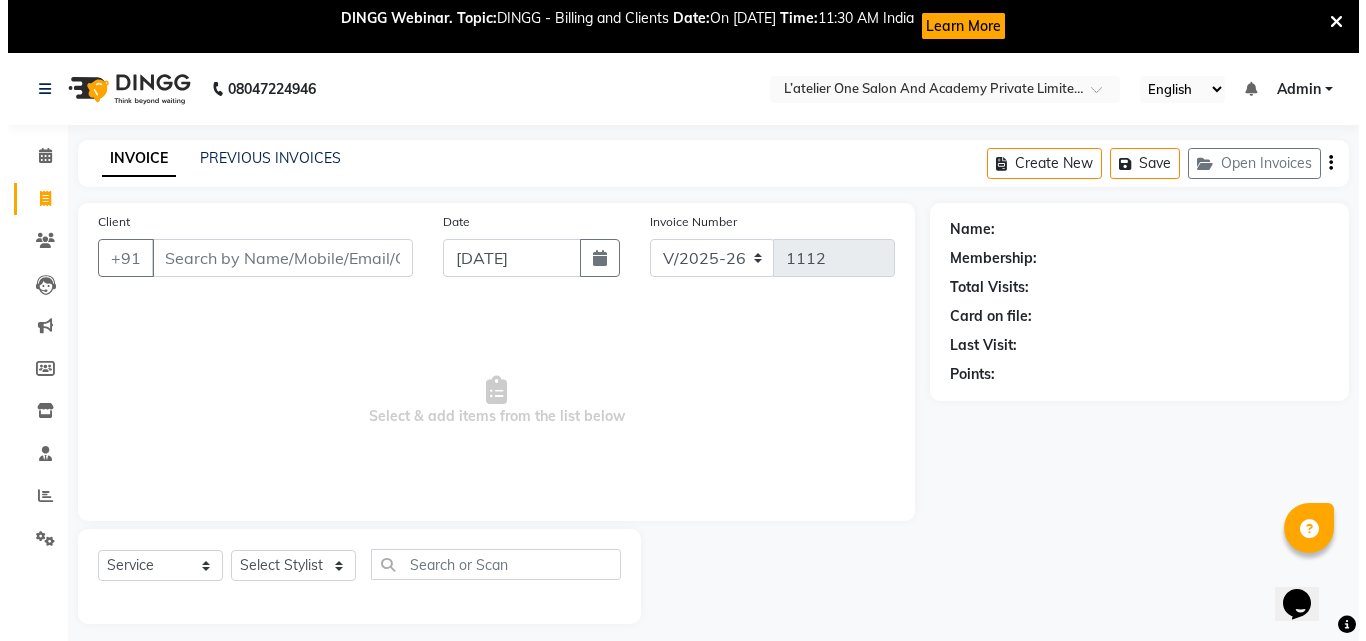 scroll, scrollTop: 0, scrollLeft: 0, axis: both 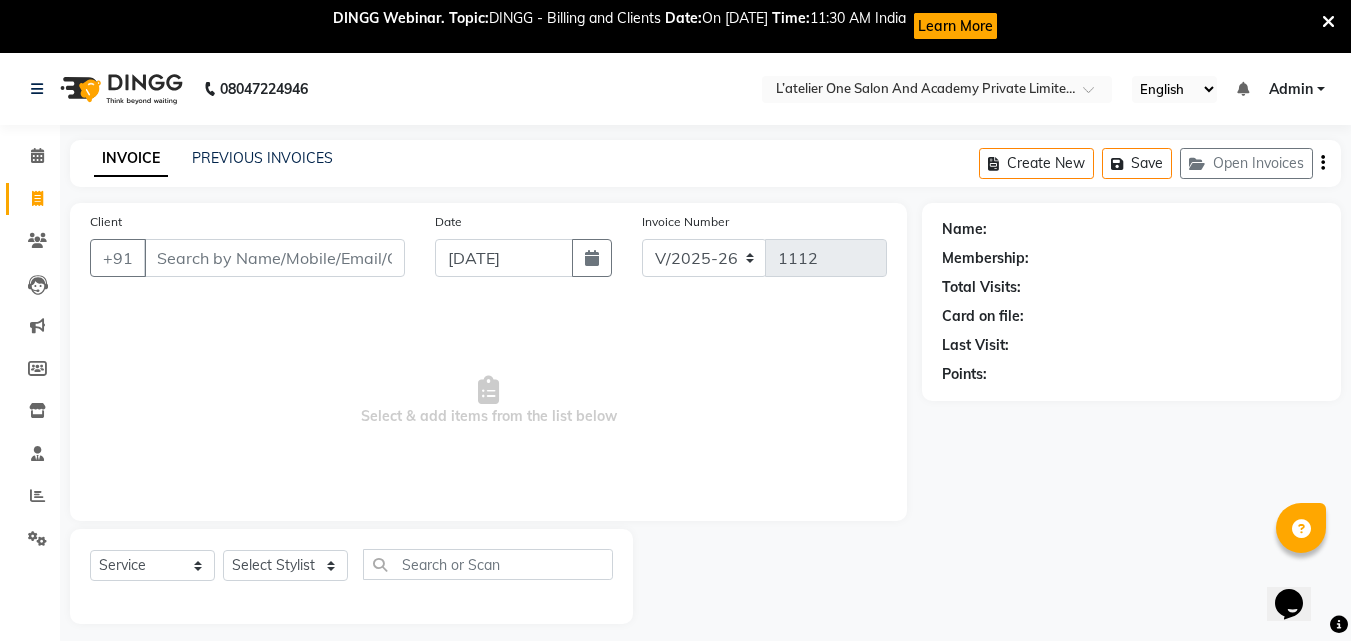 click on "Client" at bounding box center [274, 258] 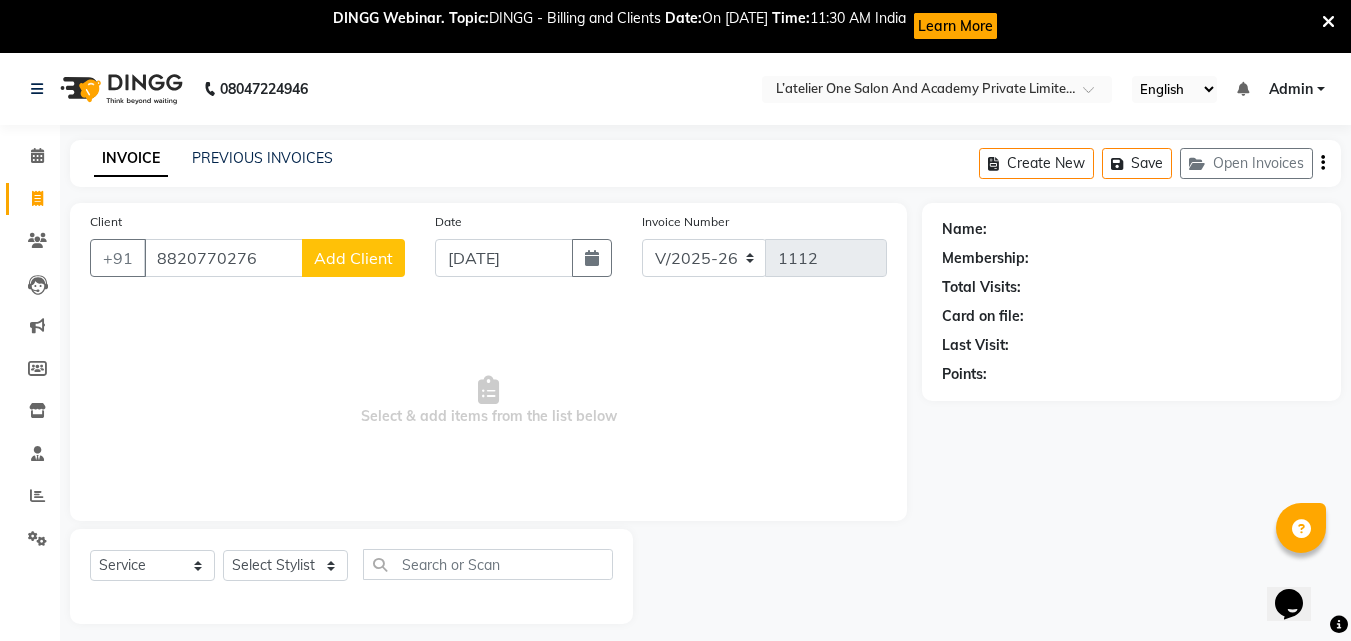 click on "8820770276" at bounding box center [223, 258] 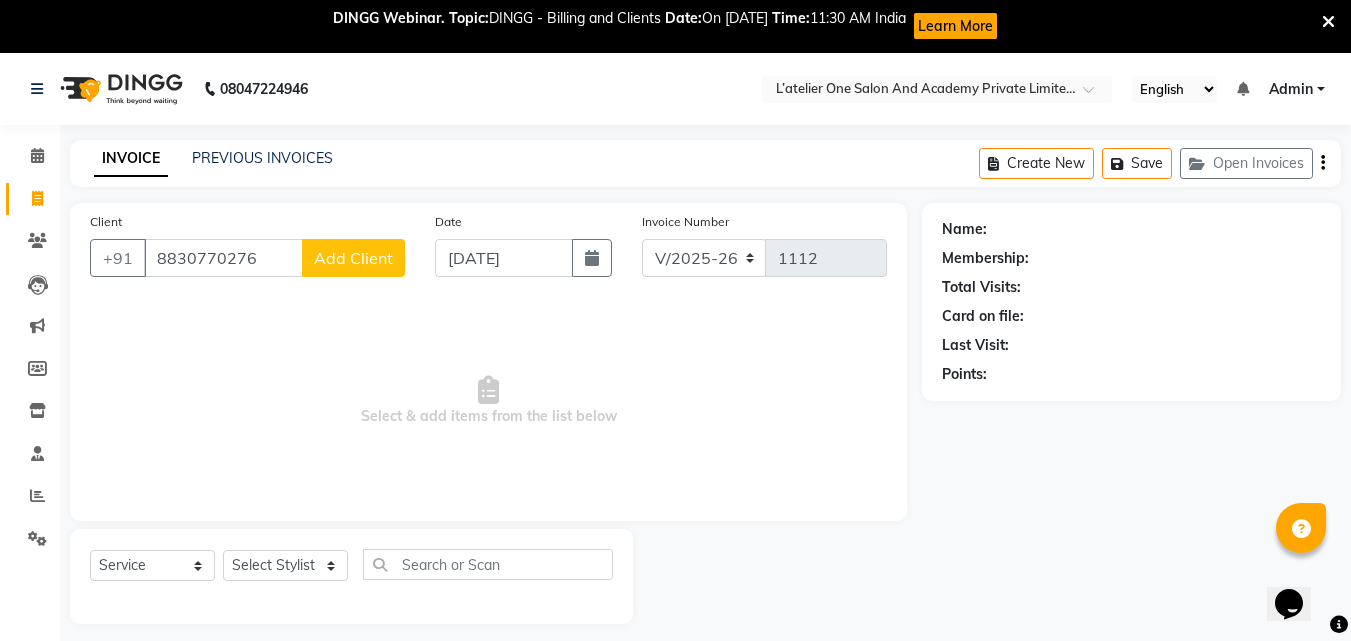type on "8830770276" 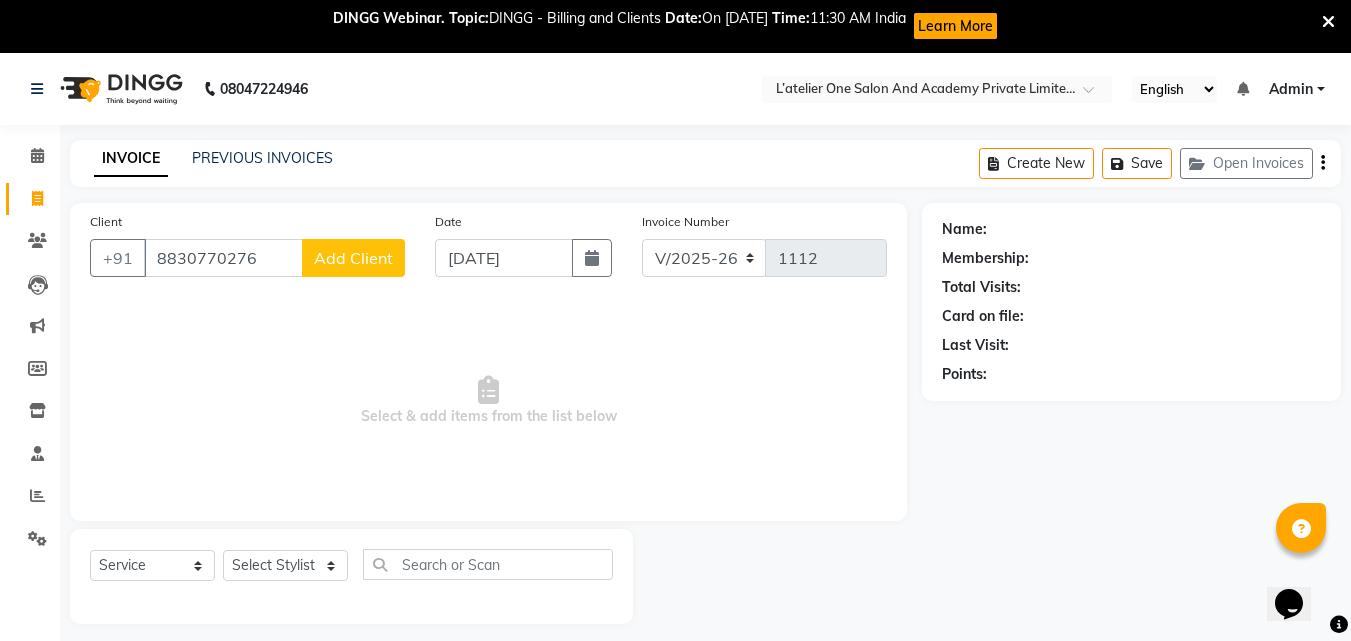 click on "Add Client" 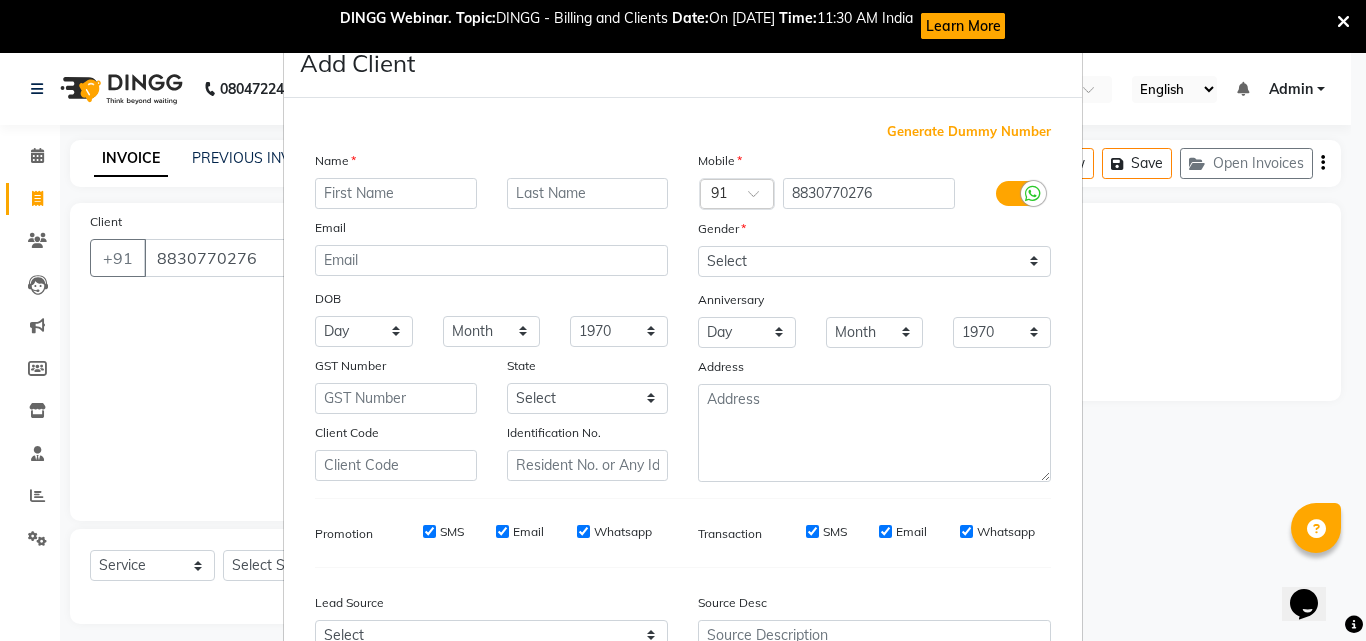 click at bounding box center [396, 193] 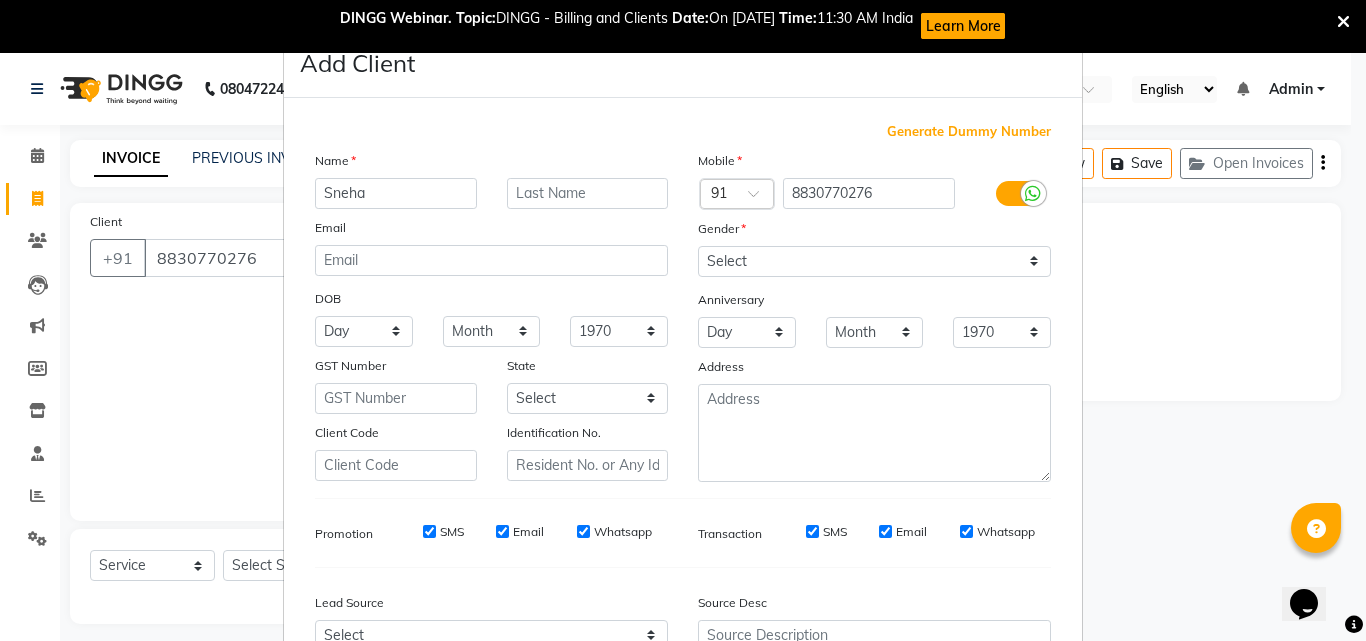 type on "Sneha" 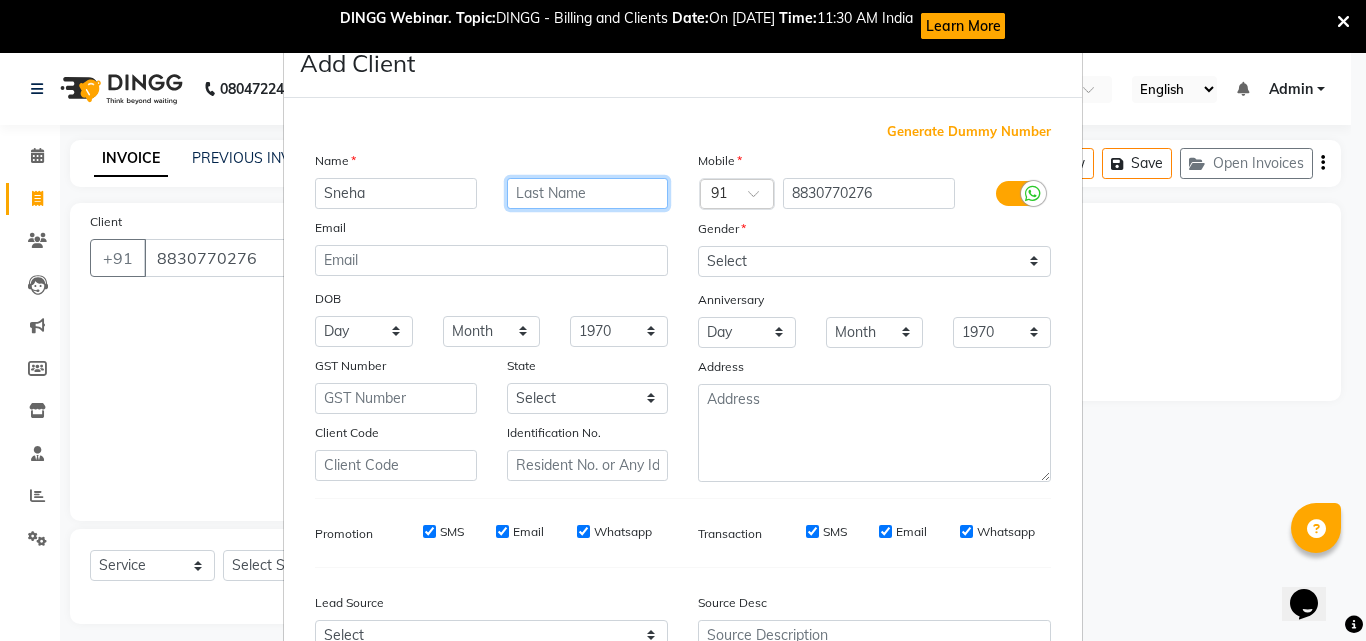 click at bounding box center (588, 193) 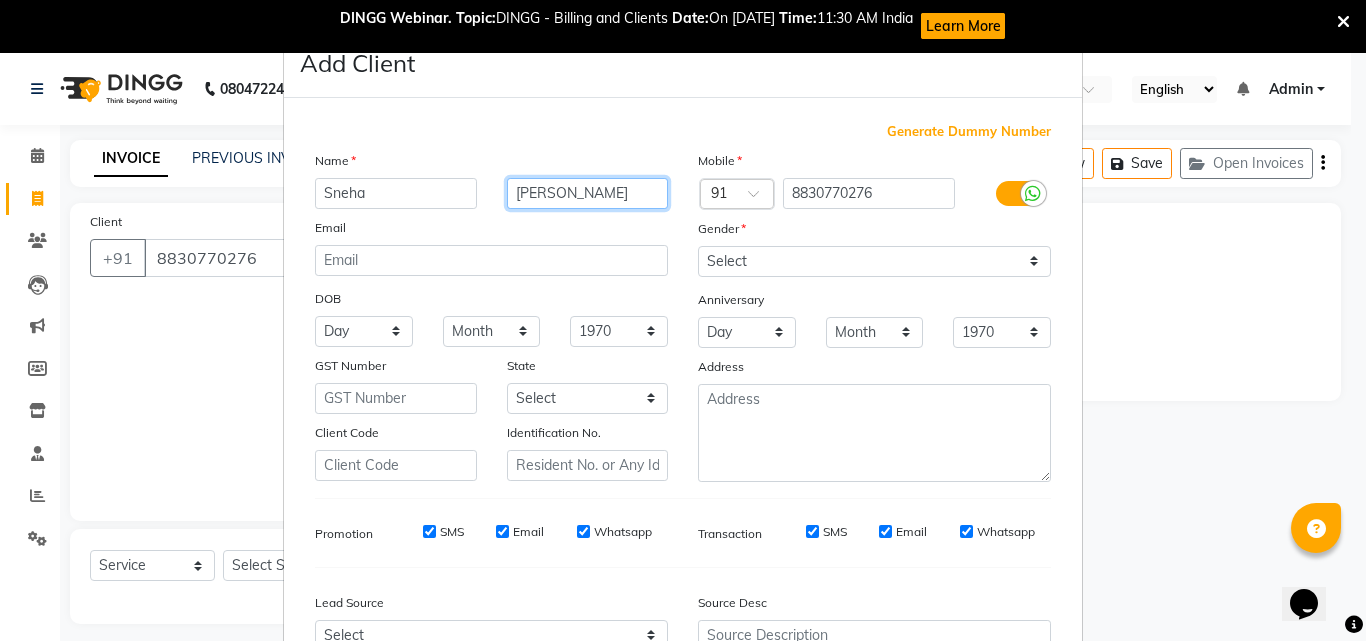 type on "[PERSON_NAME]" 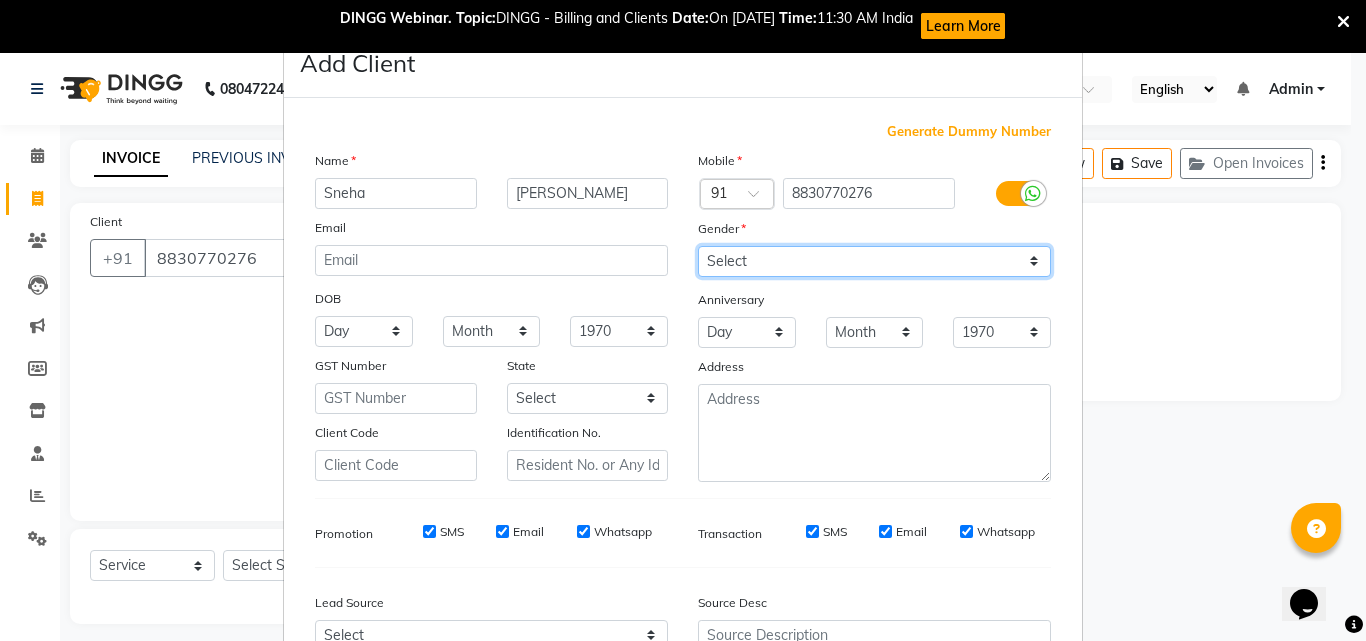 click on "Select [DEMOGRAPHIC_DATA] [DEMOGRAPHIC_DATA] Other Prefer Not To Say" at bounding box center [874, 261] 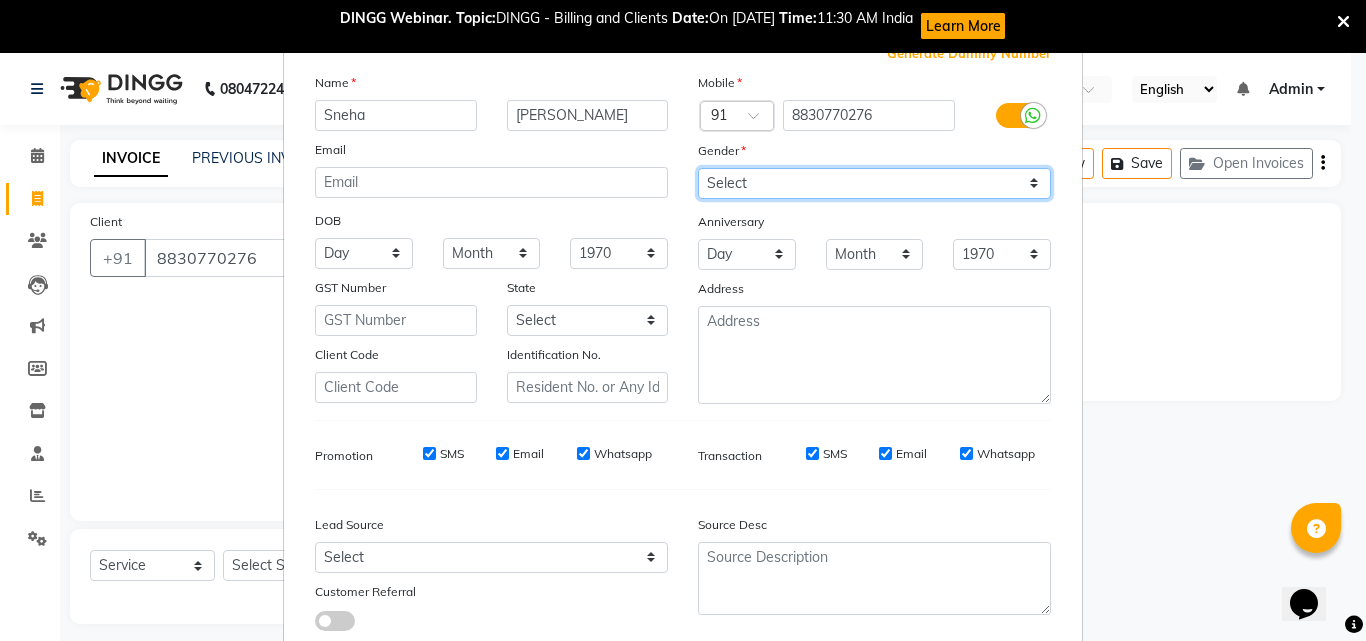scroll, scrollTop: 208, scrollLeft: 0, axis: vertical 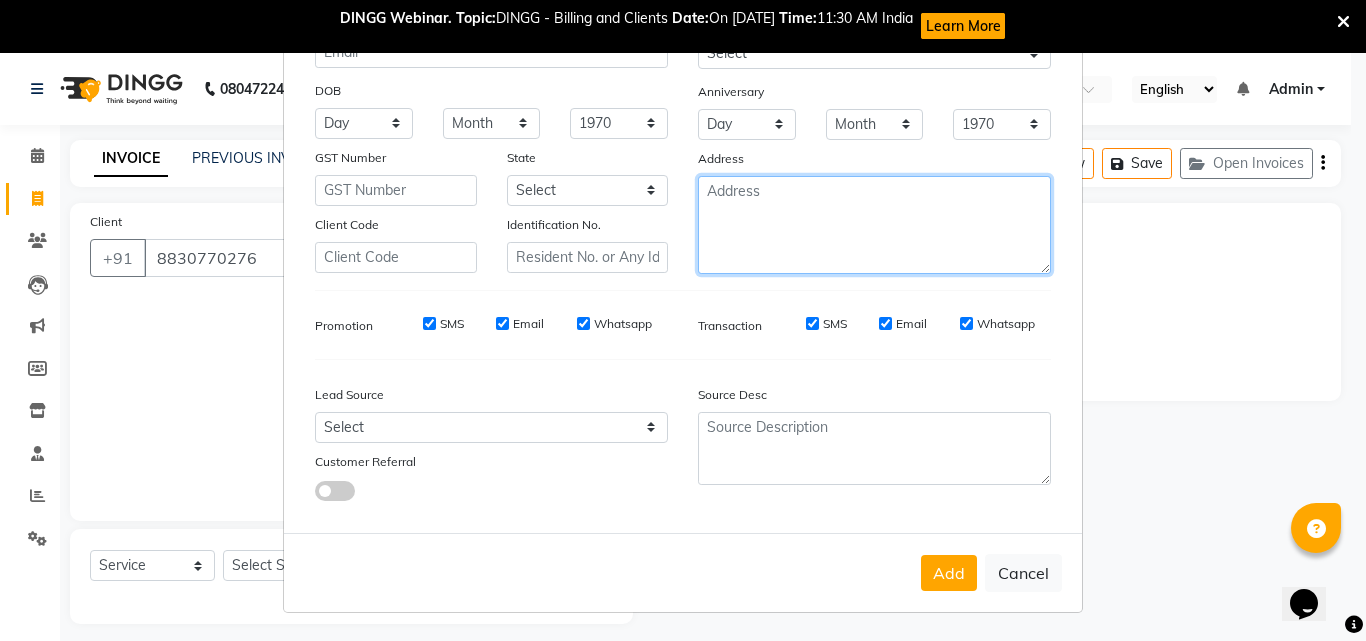 click at bounding box center (874, 225) 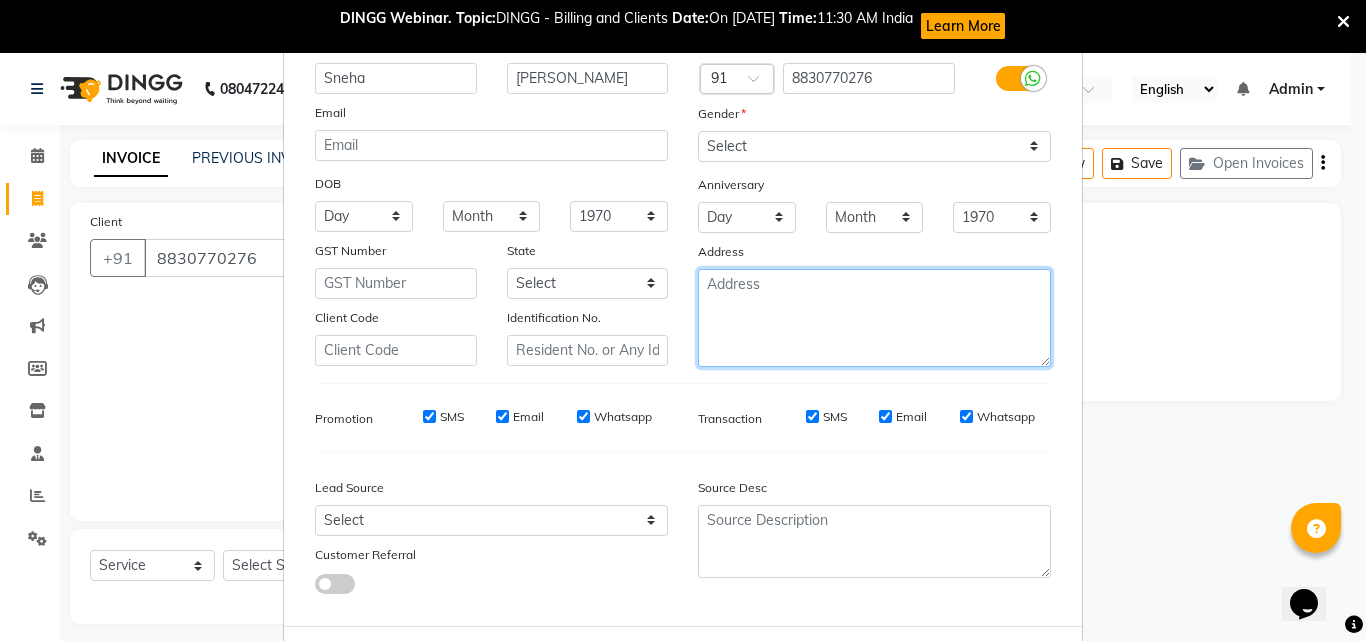 scroll, scrollTop: 95, scrollLeft: 0, axis: vertical 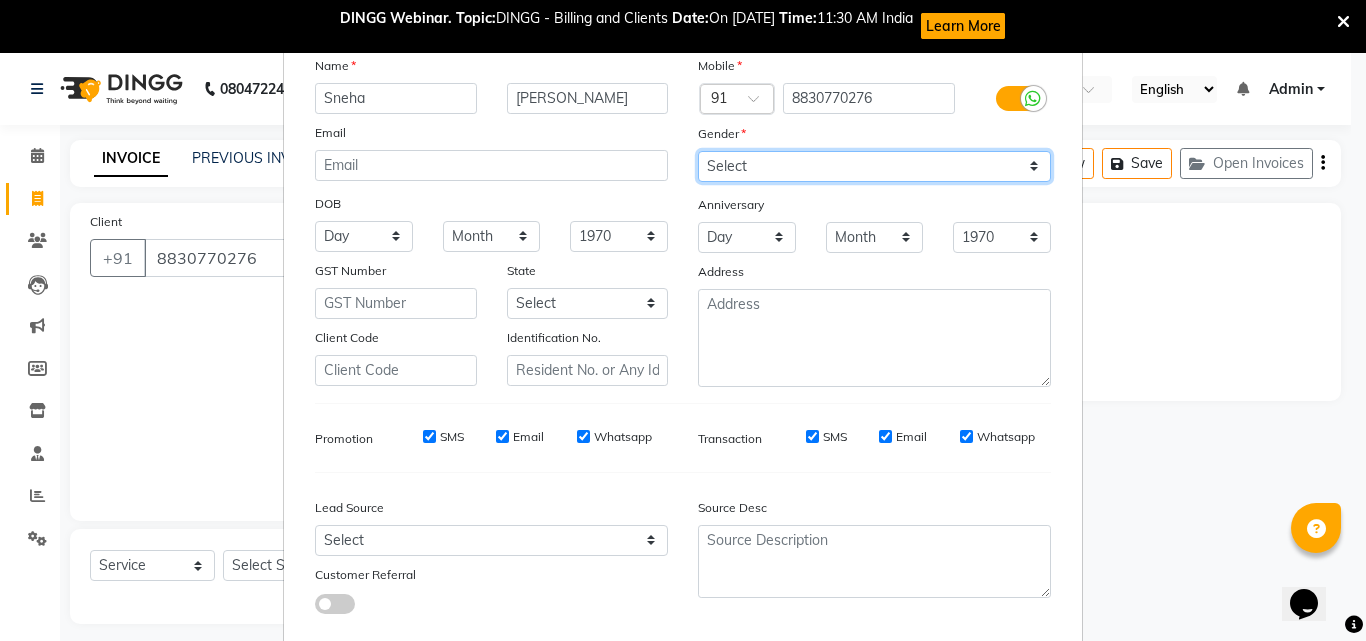 click on "Select [DEMOGRAPHIC_DATA] [DEMOGRAPHIC_DATA] Other Prefer Not To Say" at bounding box center [874, 166] 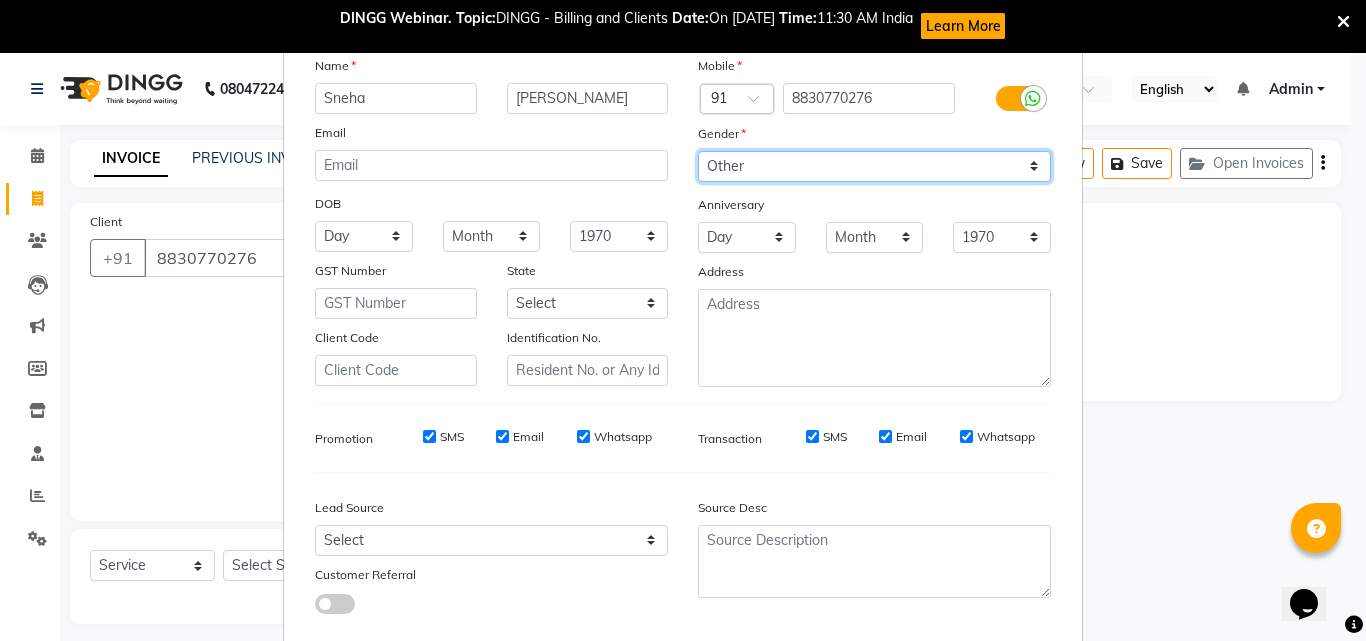 click on "Select [DEMOGRAPHIC_DATA] [DEMOGRAPHIC_DATA] Other Prefer Not To Say" at bounding box center (874, 166) 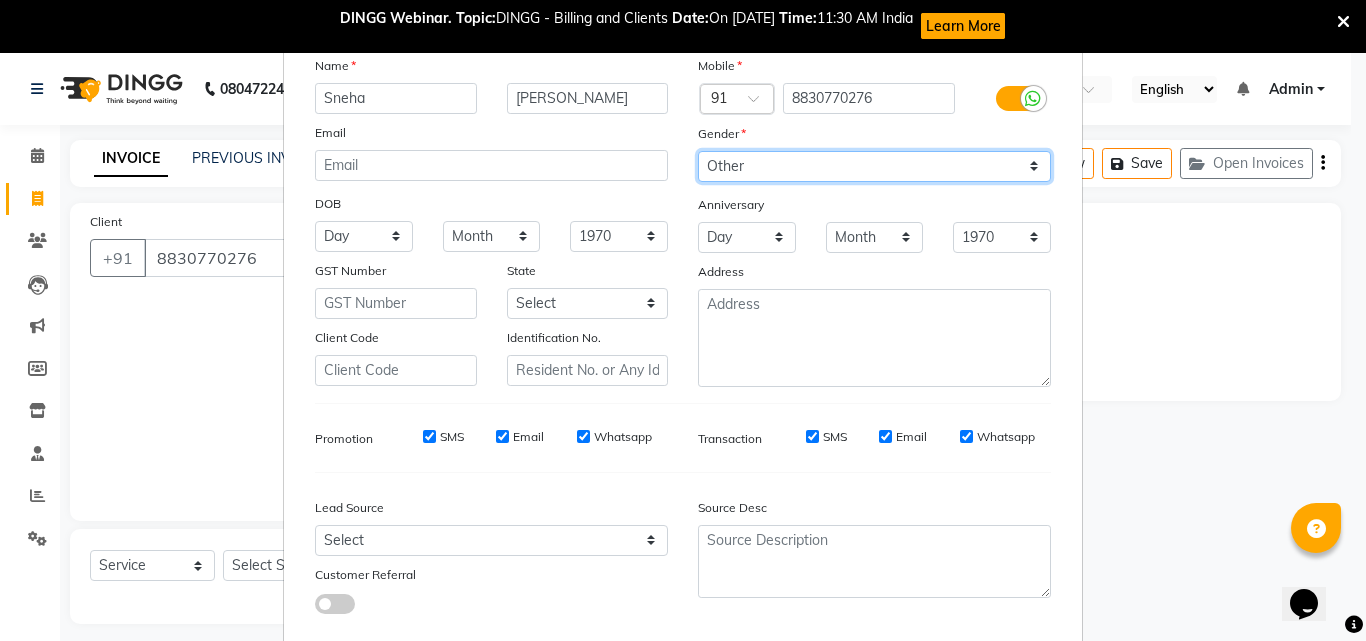 click on "Select [DEMOGRAPHIC_DATA] [DEMOGRAPHIC_DATA] Other Prefer Not To Say" at bounding box center (874, 166) 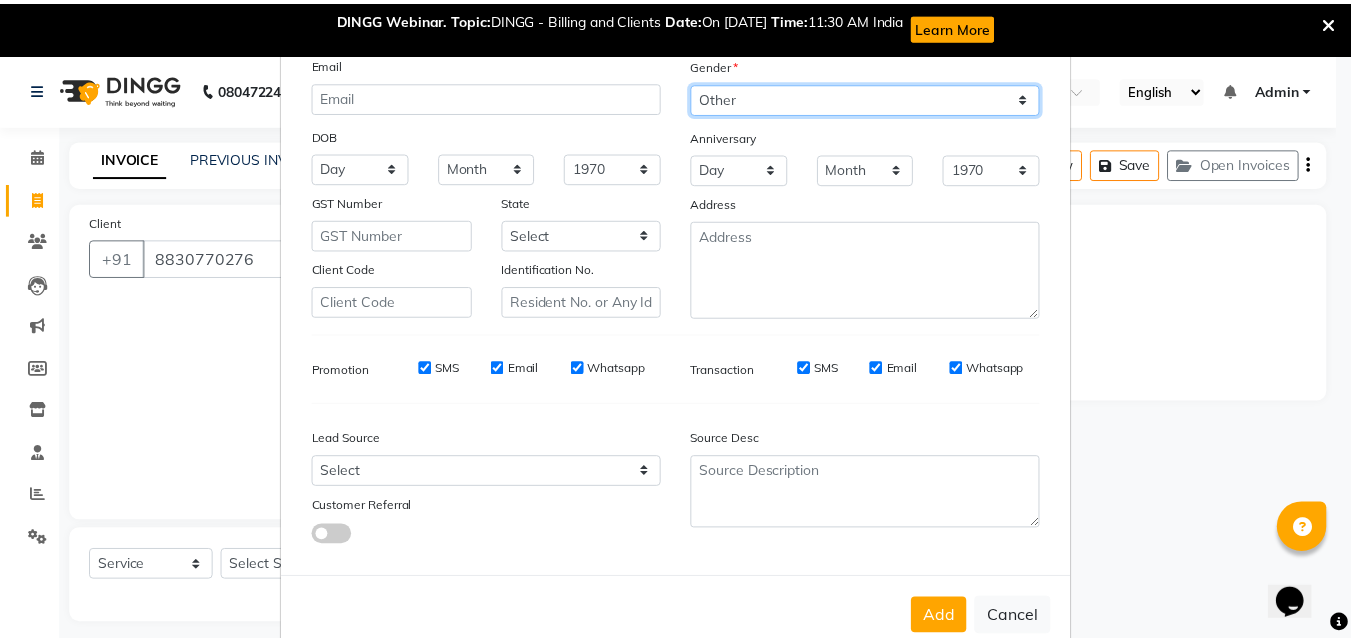 scroll, scrollTop: 208, scrollLeft: 0, axis: vertical 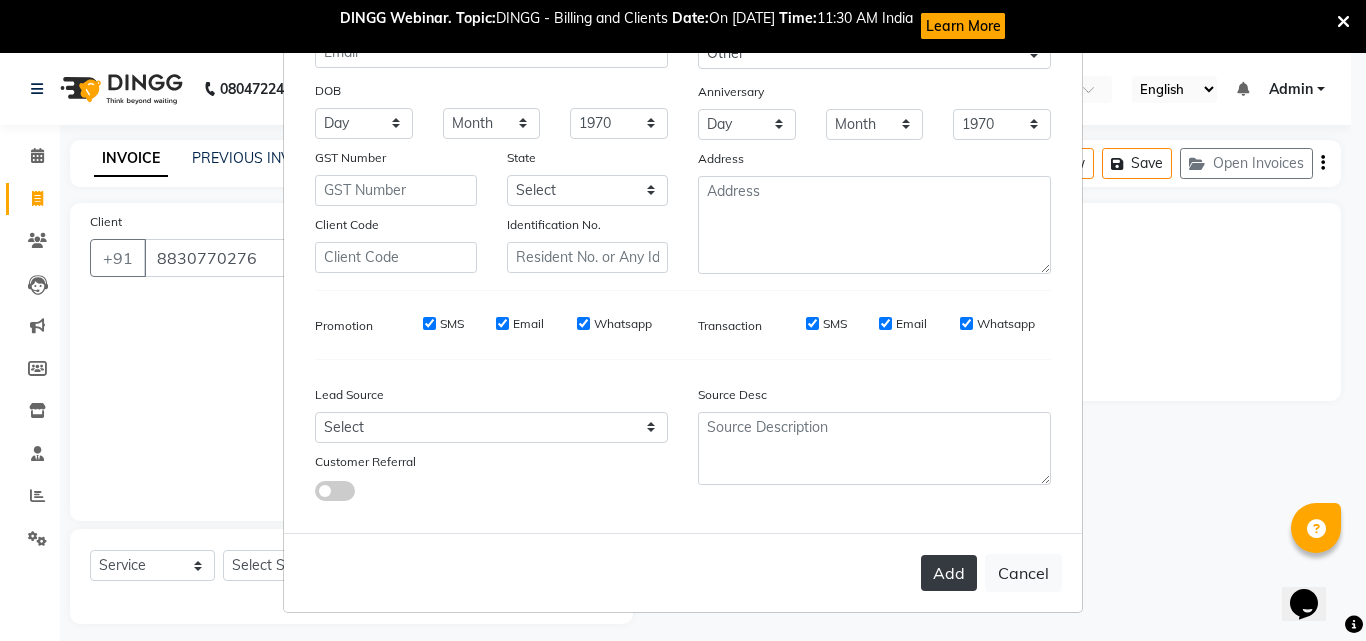 click on "Add" at bounding box center [949, 573] 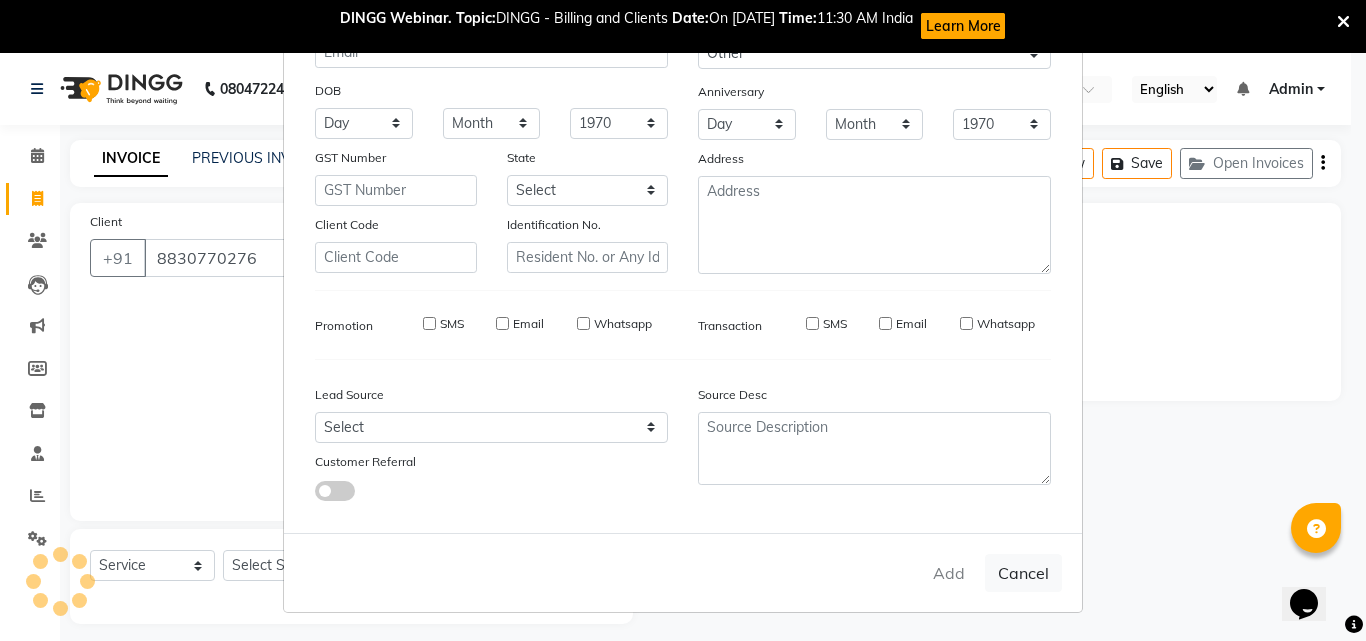 type 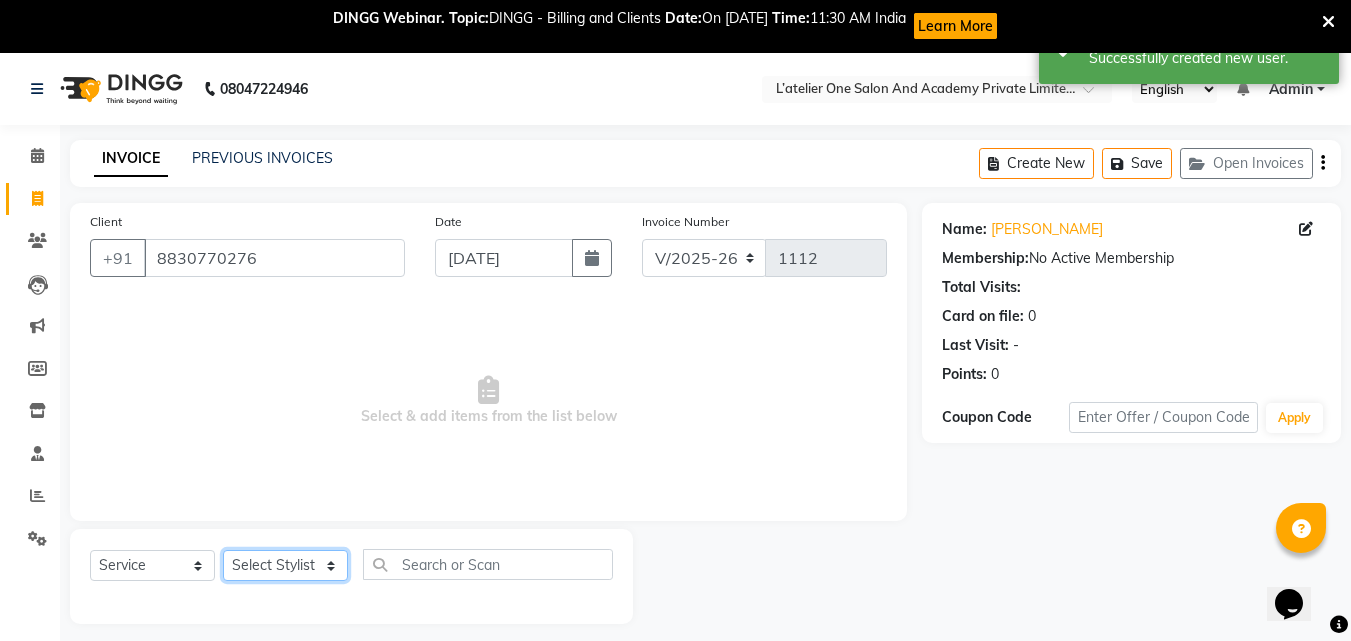 click on "Select Stylist [PERSON_NAME]  [PERSON_NAME] [PERSON_NAME]  [PERSON_NAME] [PERSON_NAME]  [PERSON_NAME] [PERSON_NAME] [PERSON_NAME] Damai" 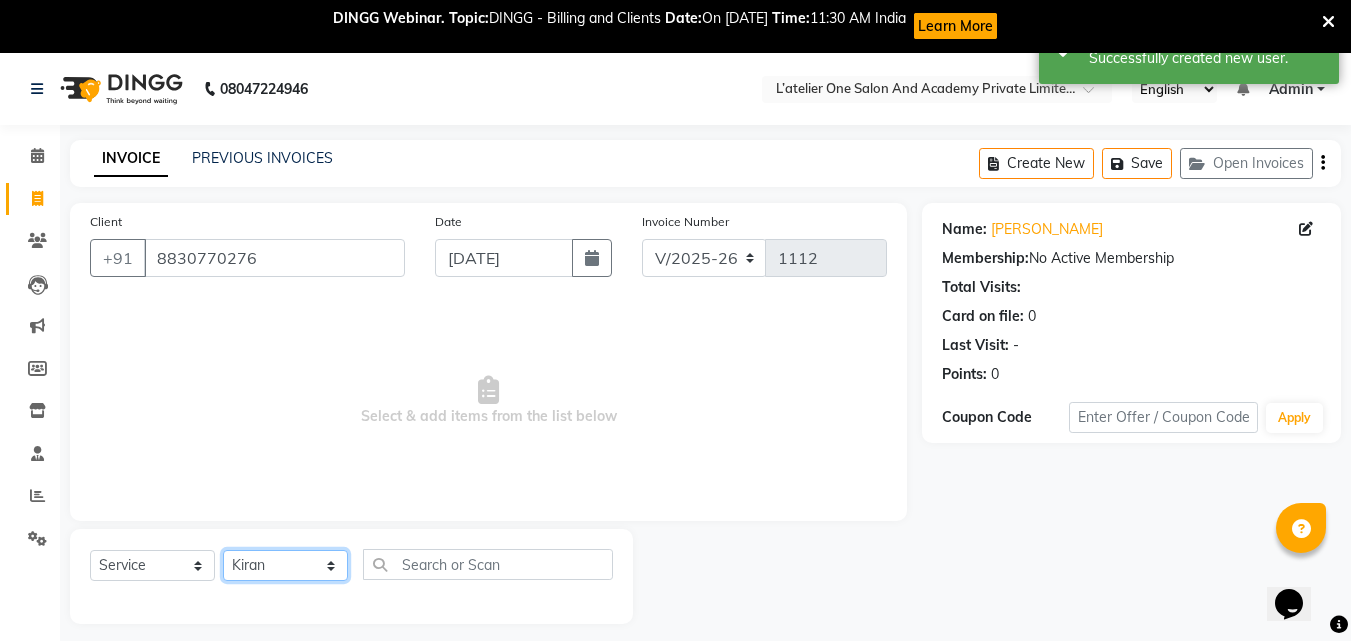 click on "Select Stylist [PERSON_NAME]  [PERSON_NAME] [PERSON_NAME]  [PERSON_NAME] [PERSON_NAME]  [PERSON_NAME] [PERSON_NAME] [PERSON_NAME] Damai" 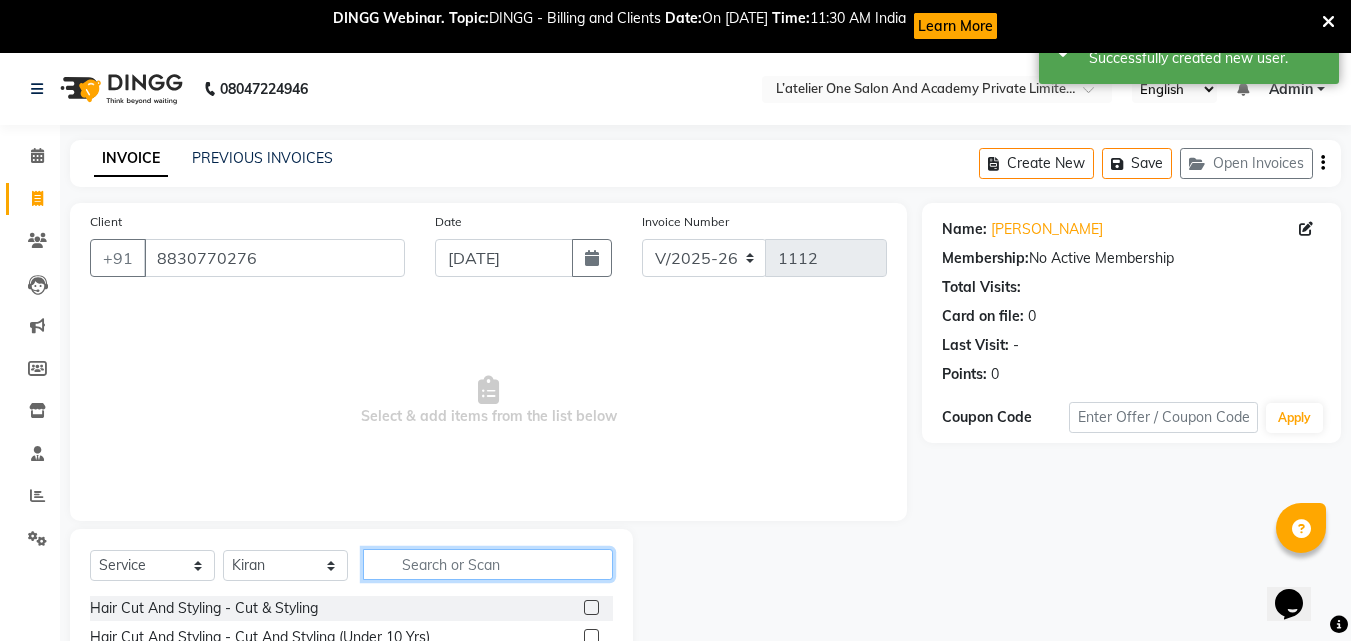 click 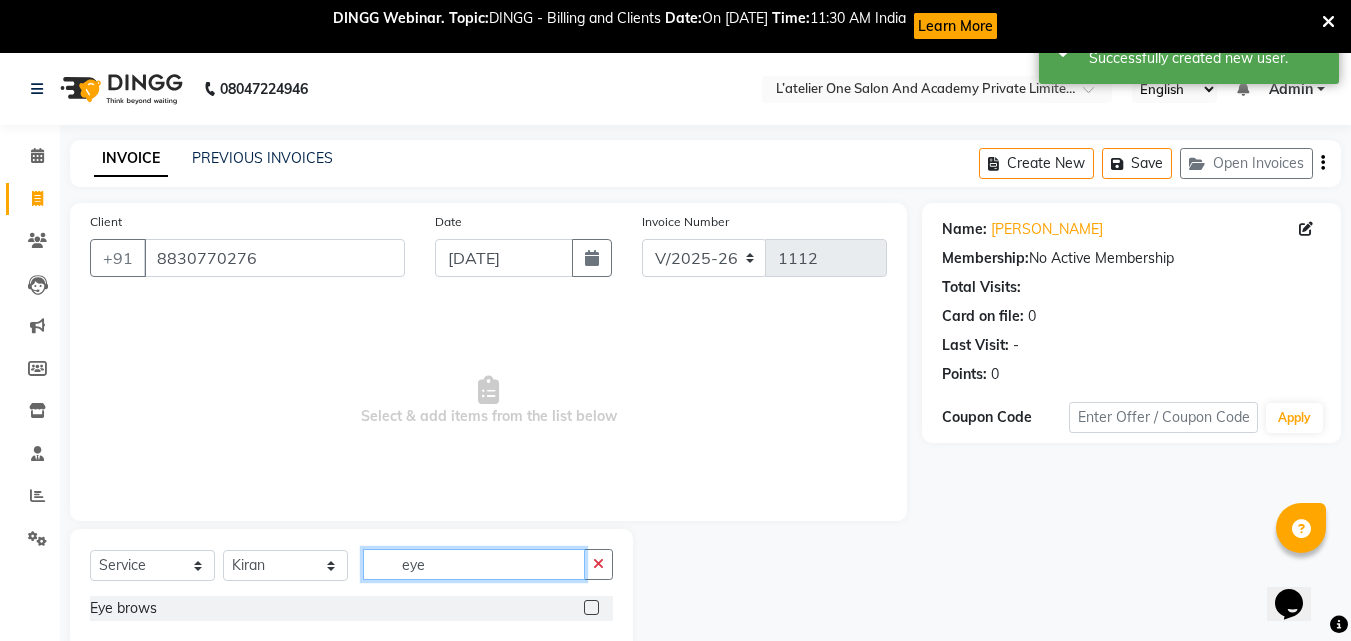 type on "eye" 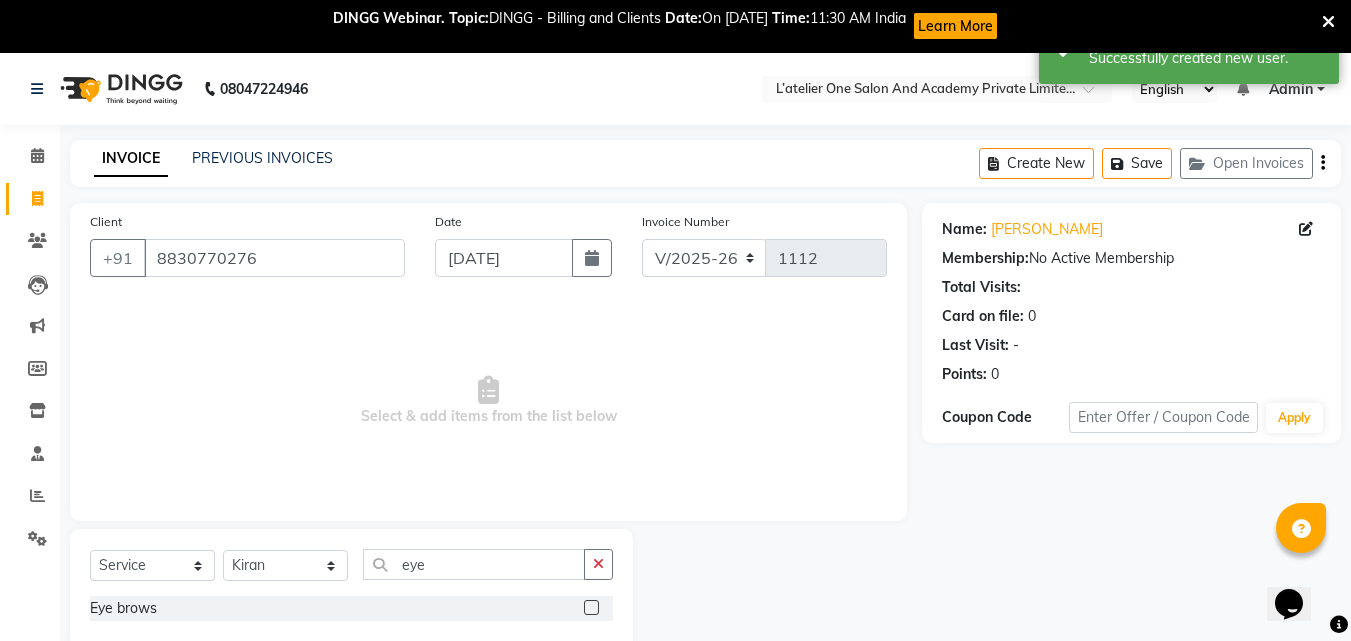 click 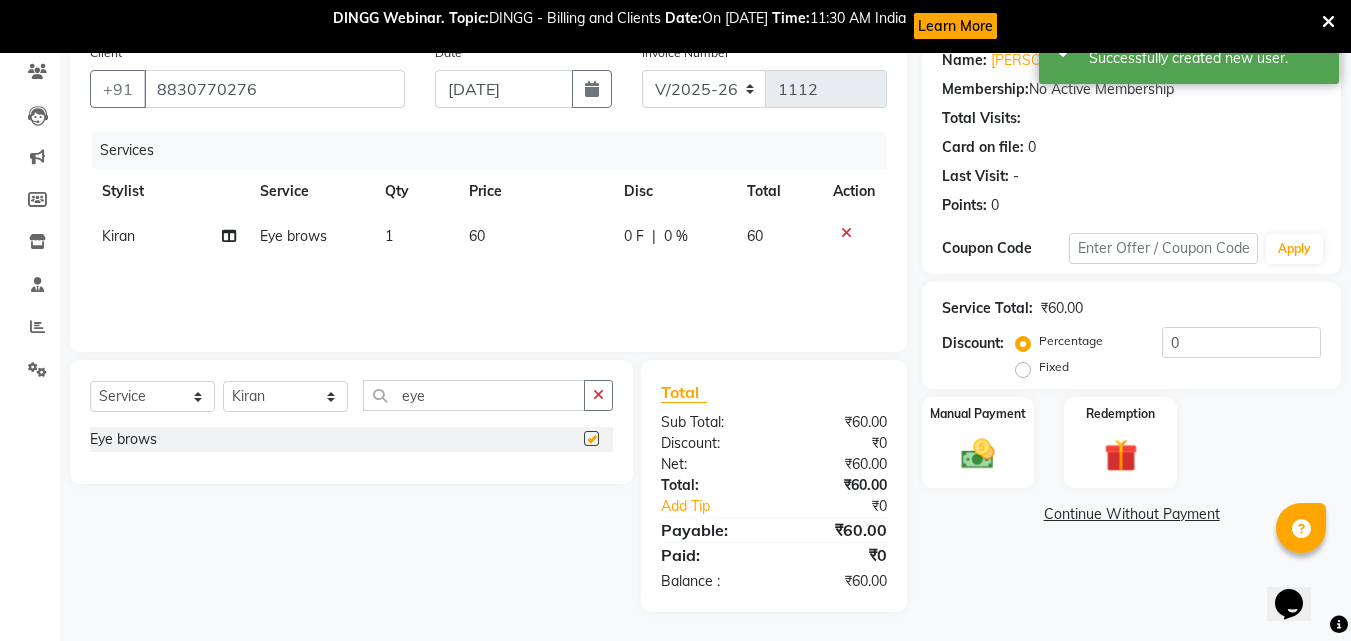 scroll, scrollTop: 170, scrollLeft: 0, axis: vertical 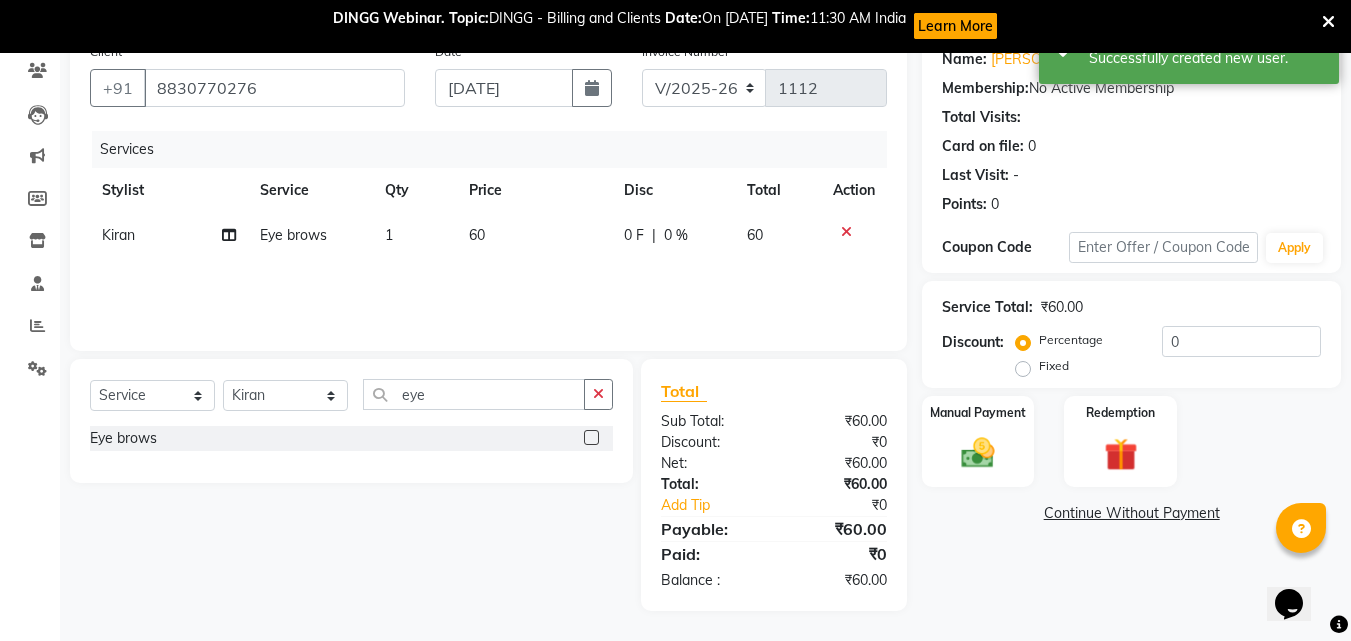 checkbox on "false" 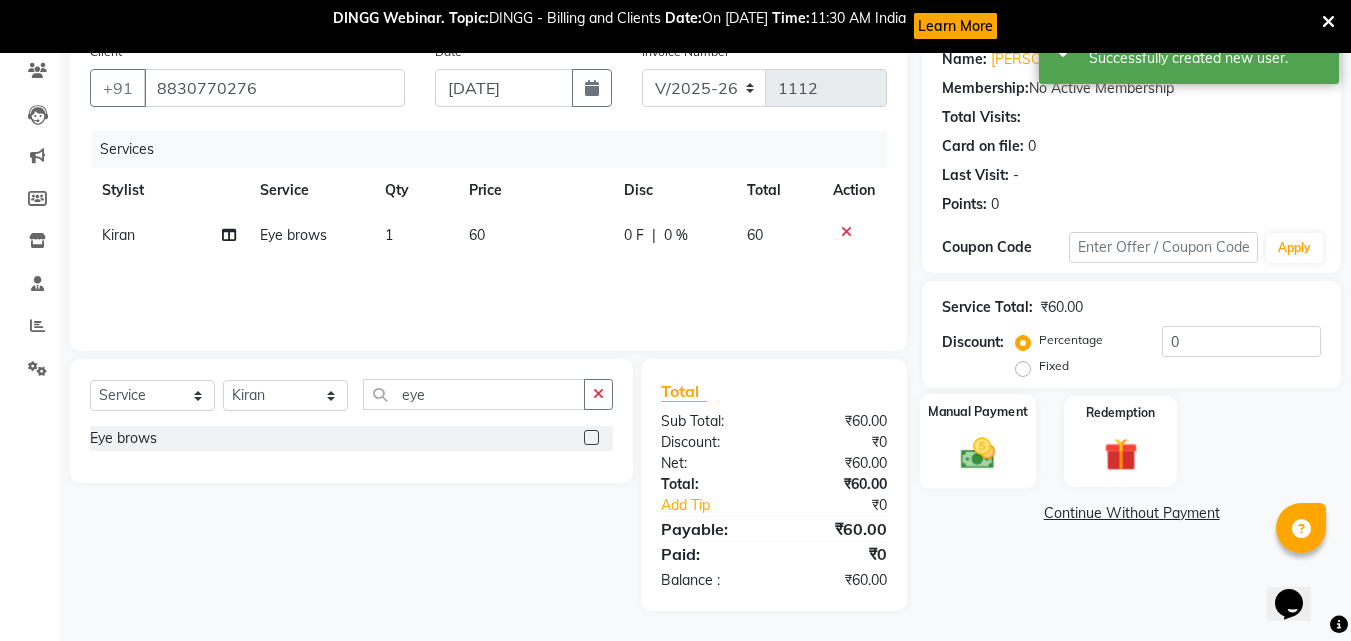click on "Manual Payment" 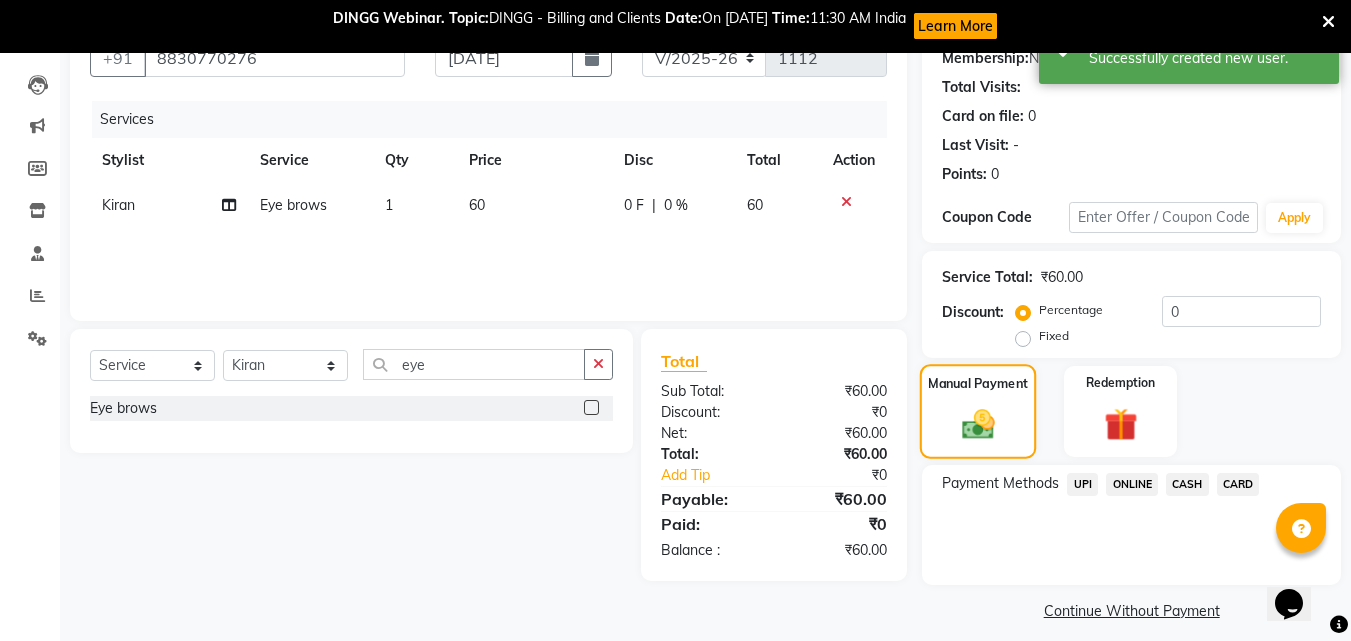 scroll, scrollTop: 215, scrollLeft: 0, axis: vertical 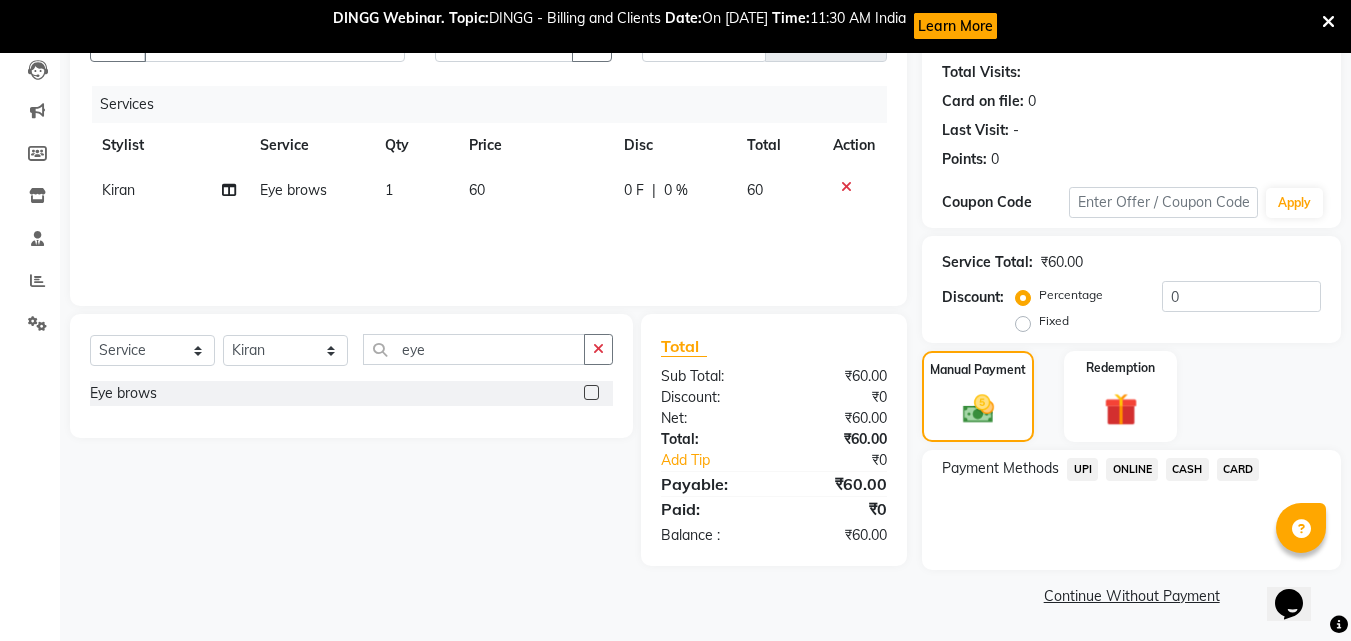 click on "ONLINE" 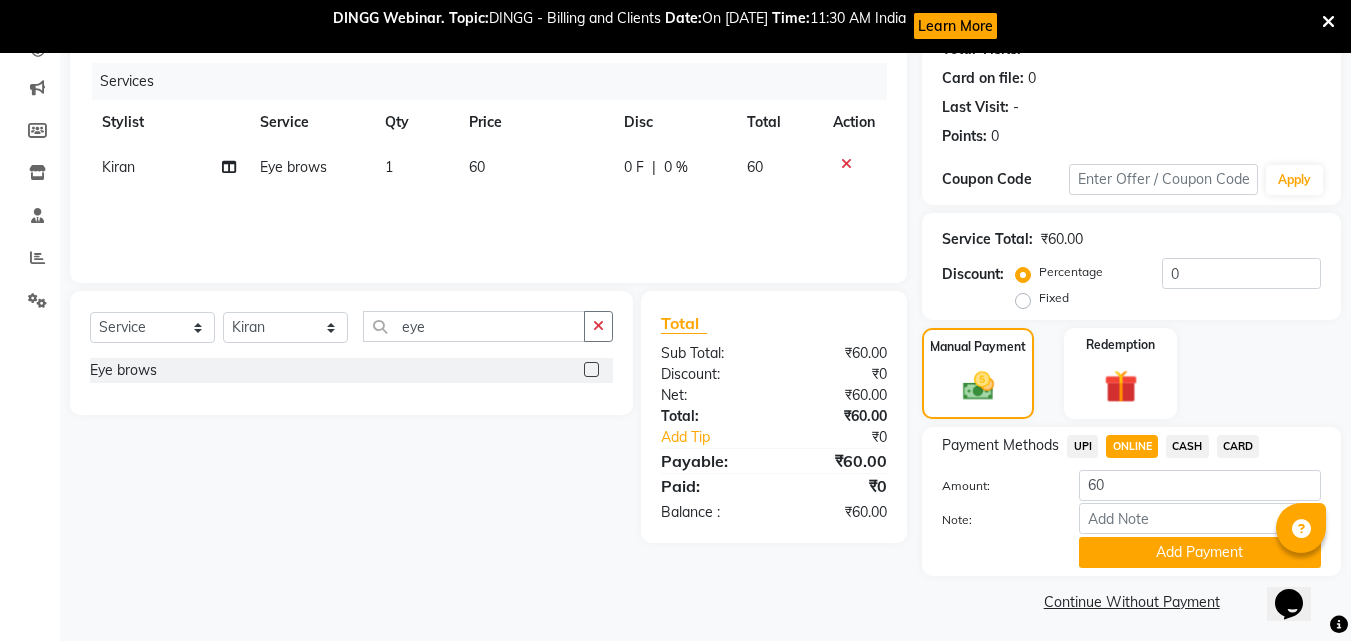 scroll, scrollTop: 244, scrollLeft: 0, axis: vertical 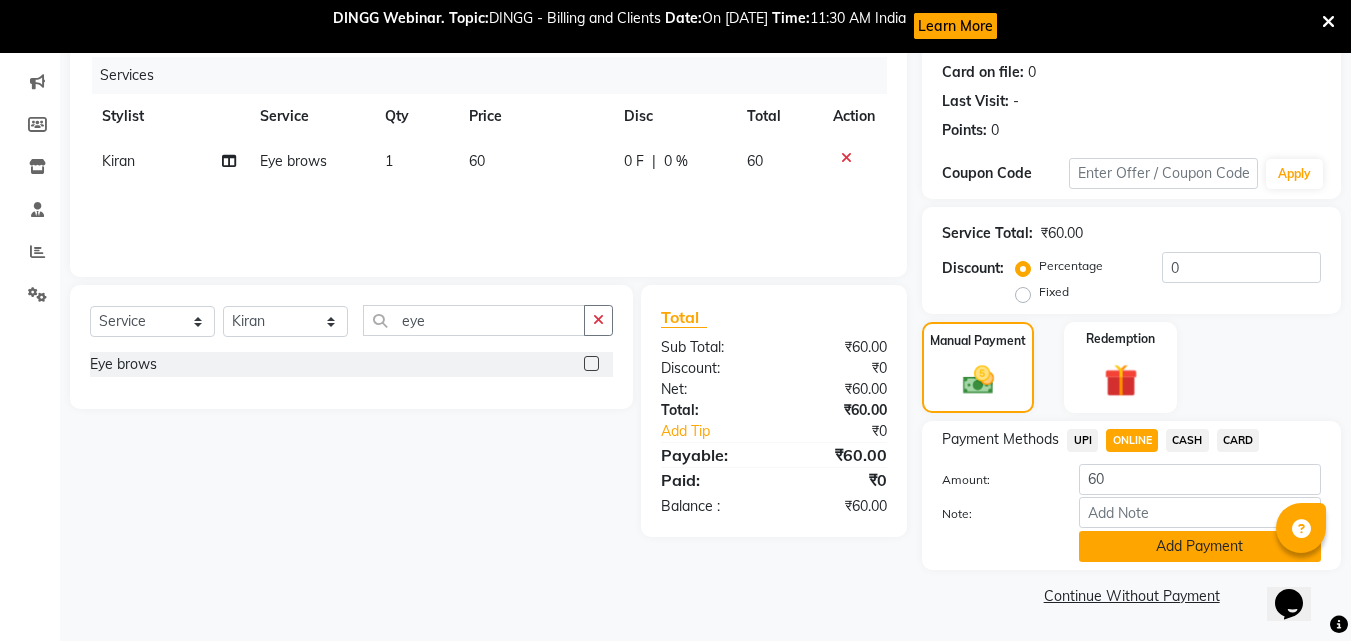 click on "Add Payment" 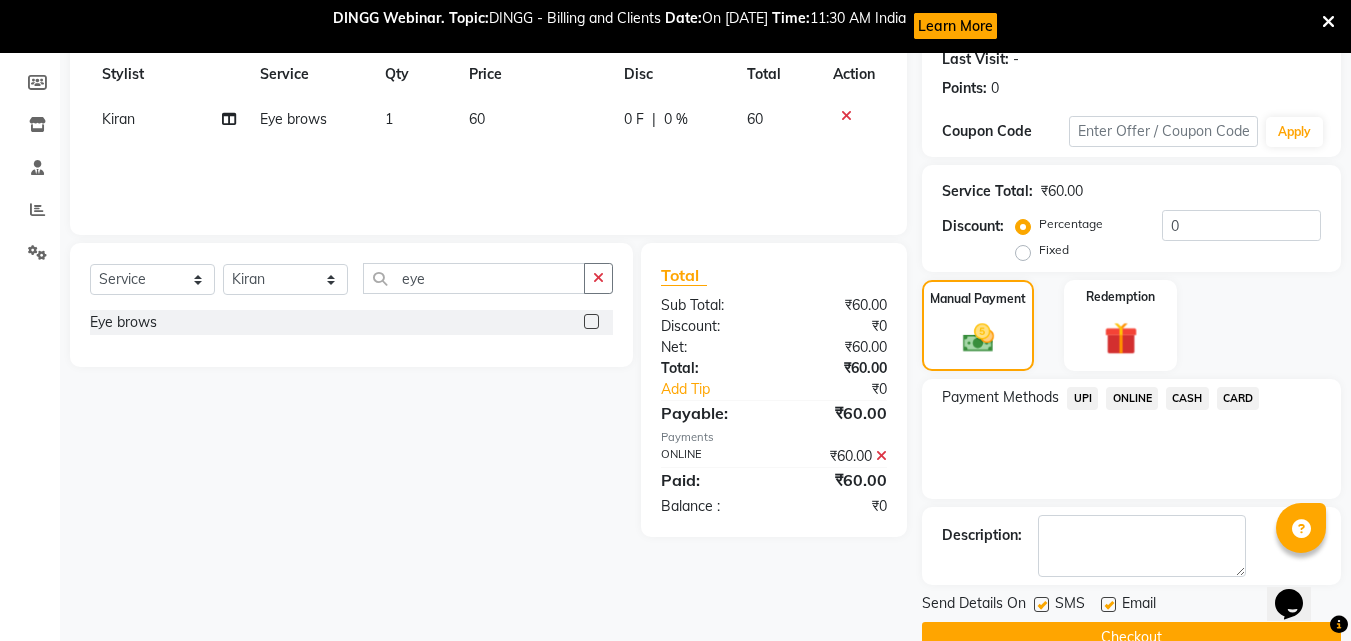scroll, scrollTop: 328, scrollLeft: 0, axis: vertical 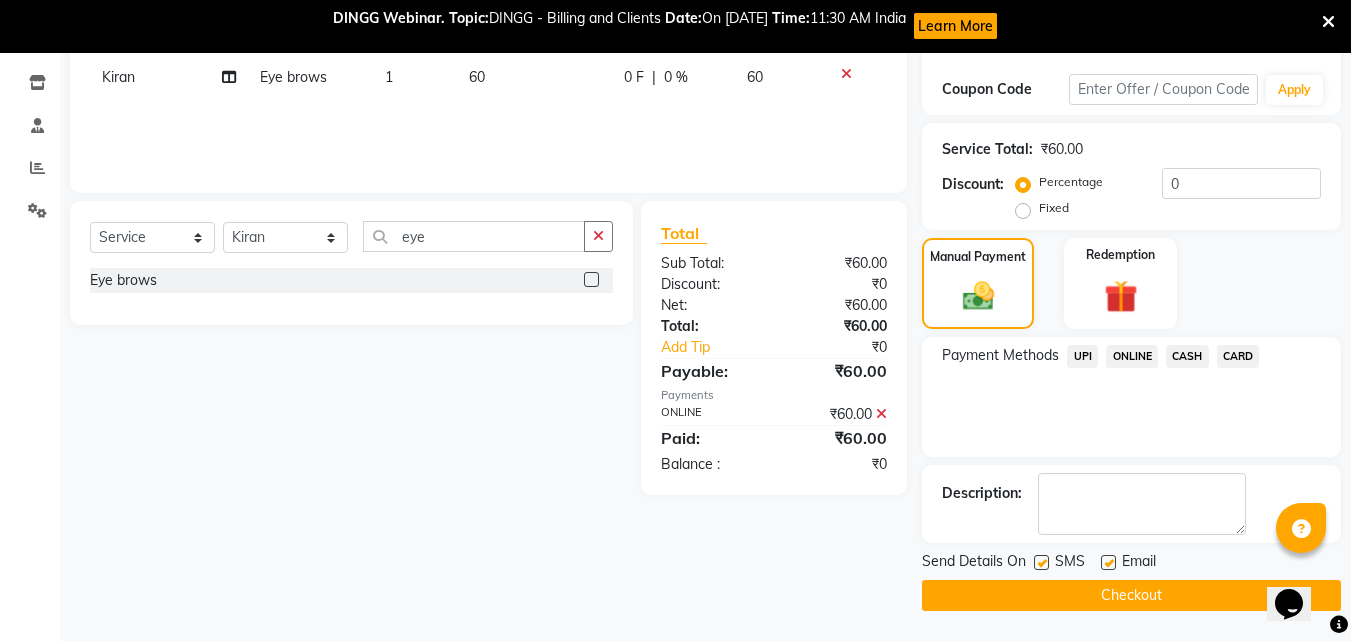 click on "Checkout" 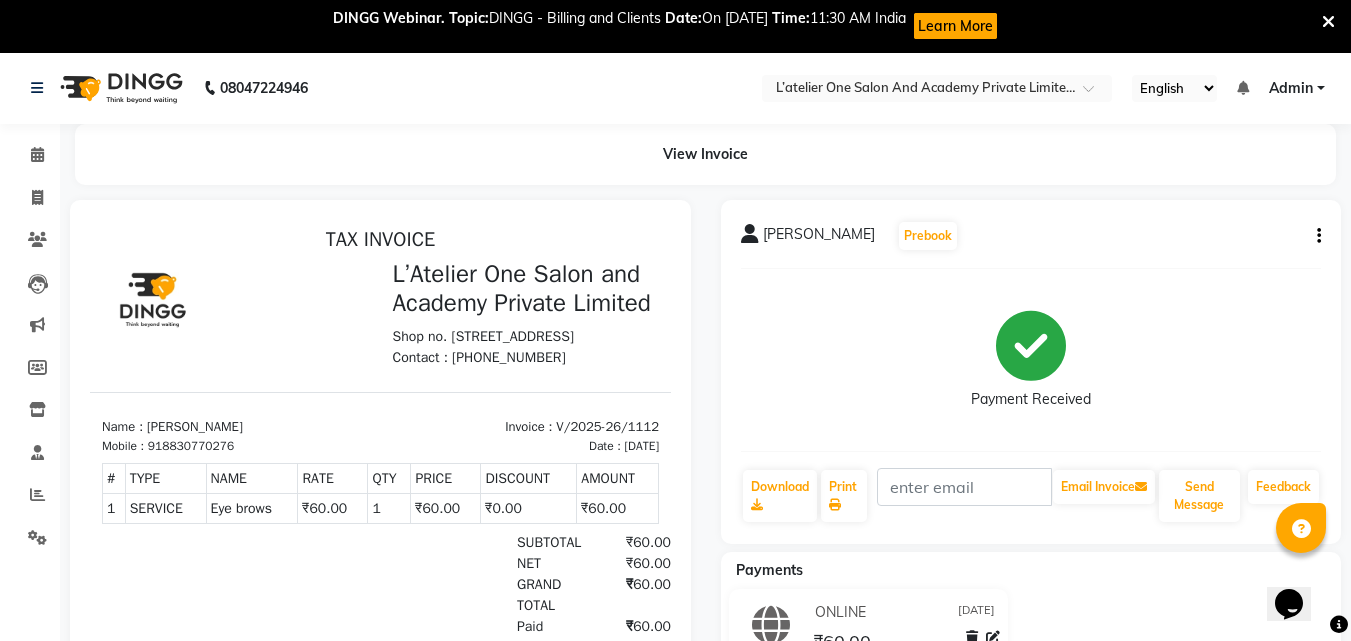 scroll, scrollTop: 0, scrollLeft: 0, axis: both 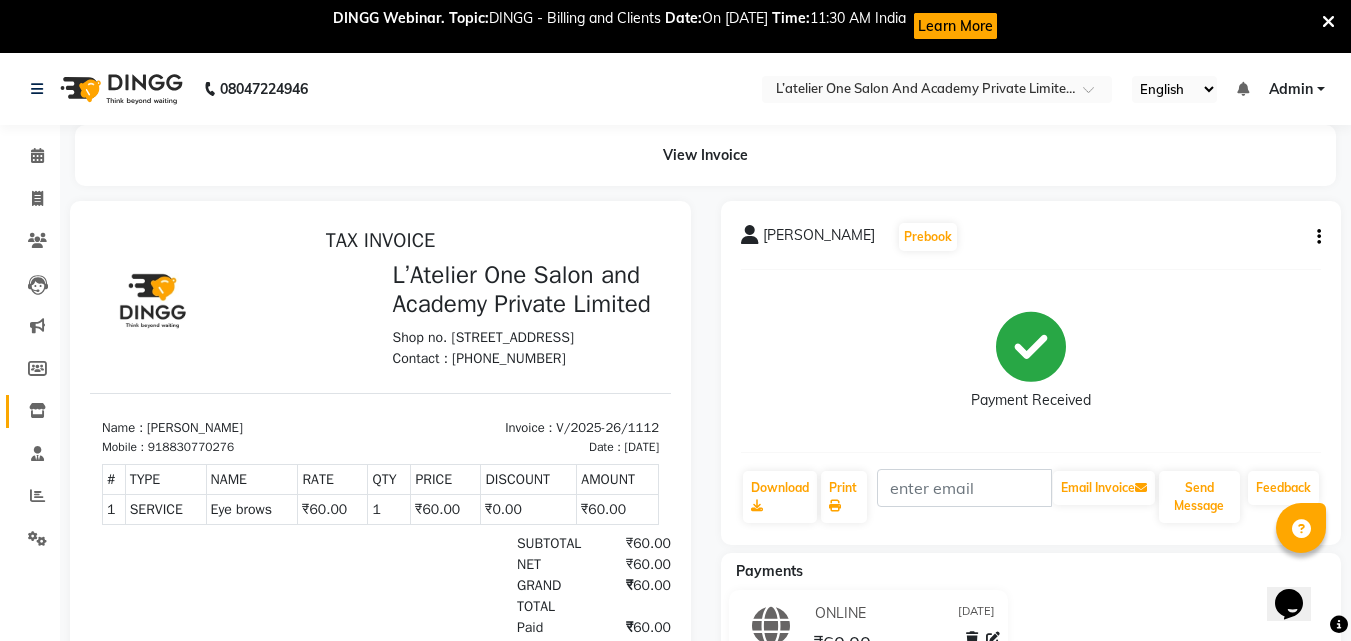click 